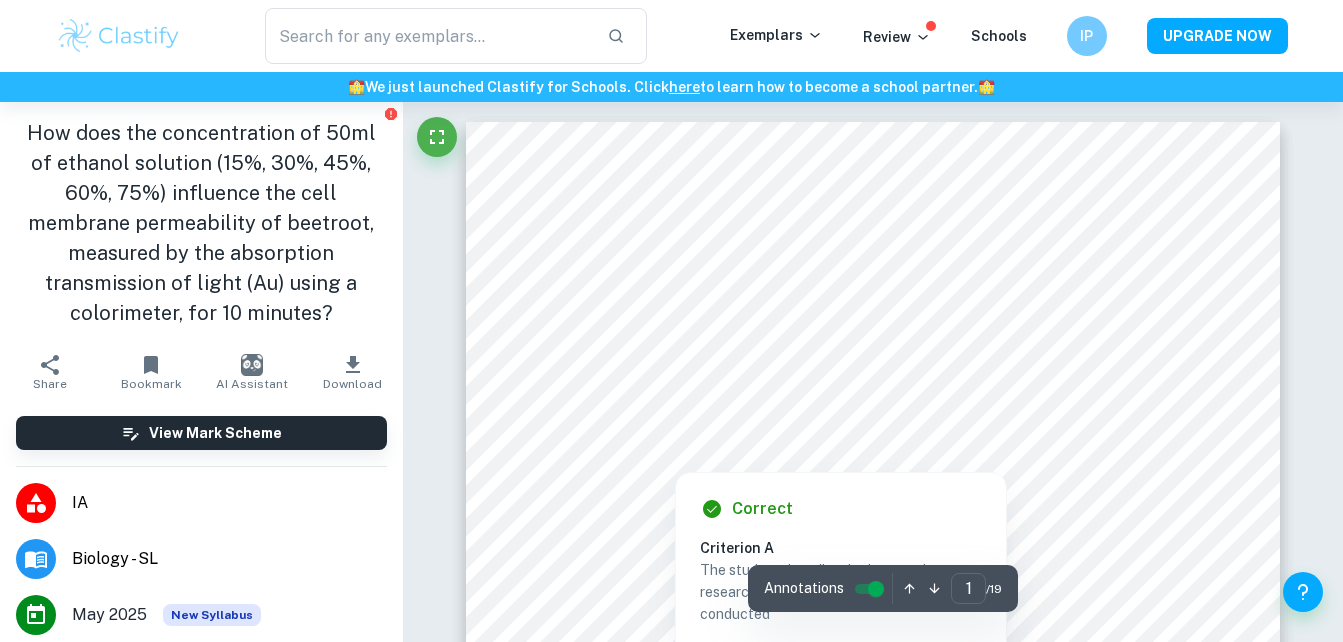 scroll, scrollTop: 0, scrollLeft: 0, axis: both 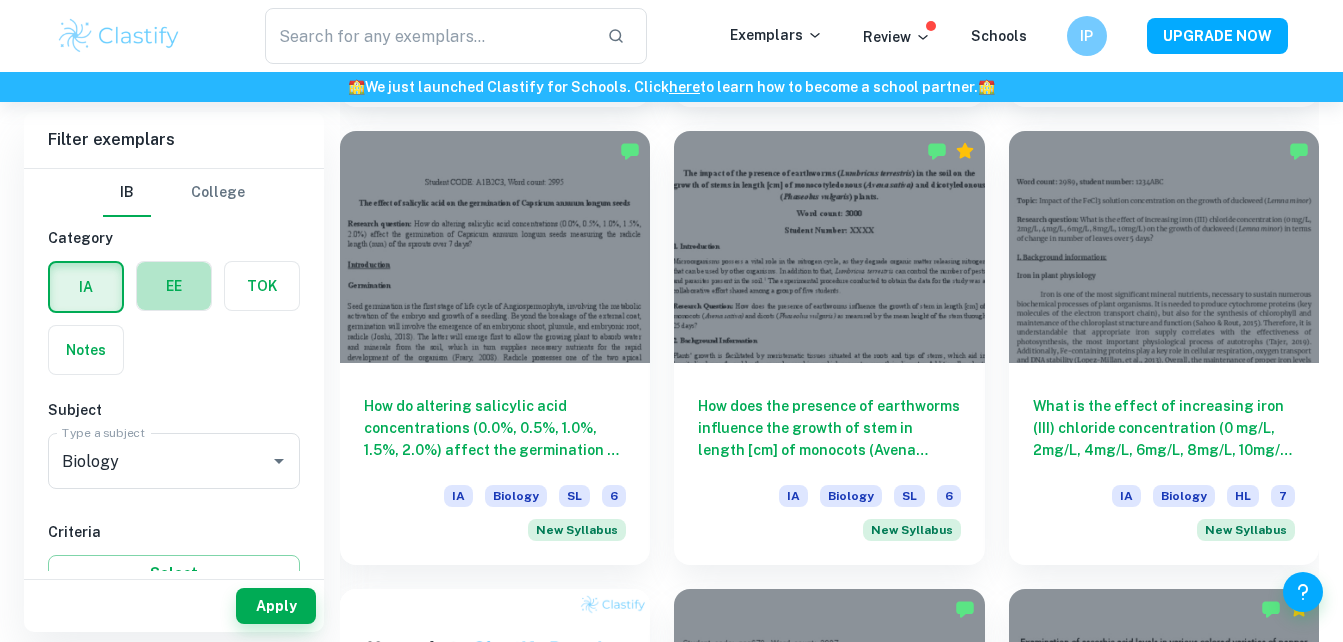 click at bounding box center (174, 286) 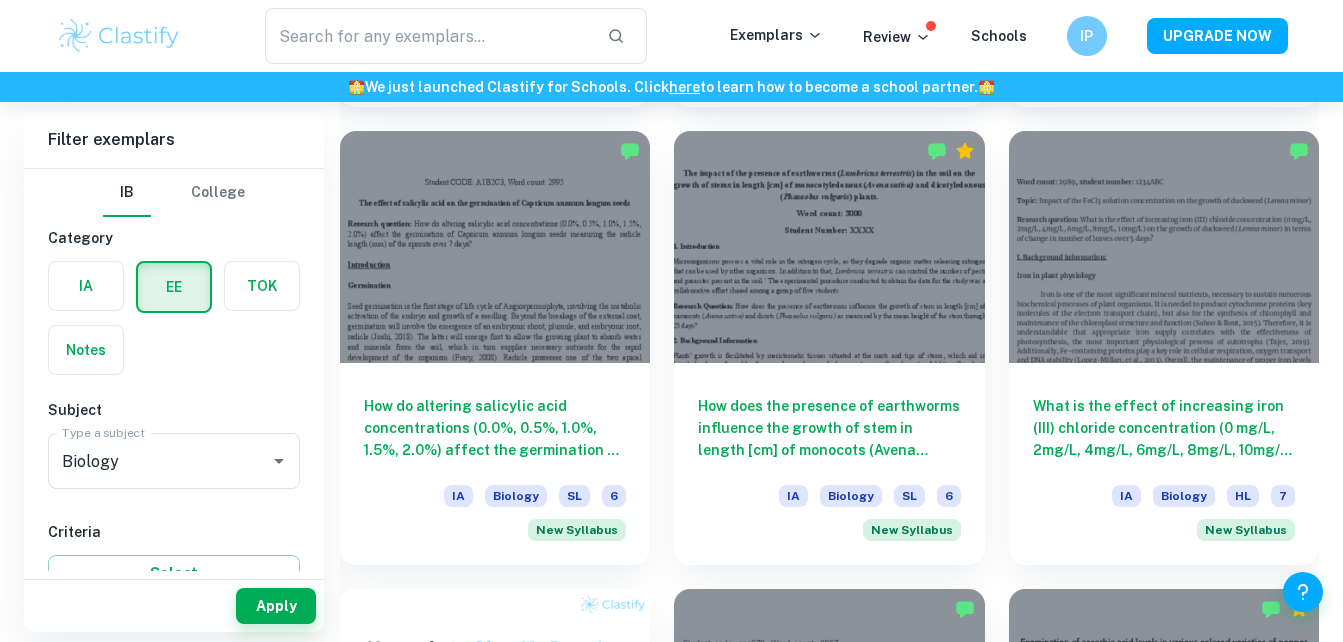 click at bounding box center (174, 287) 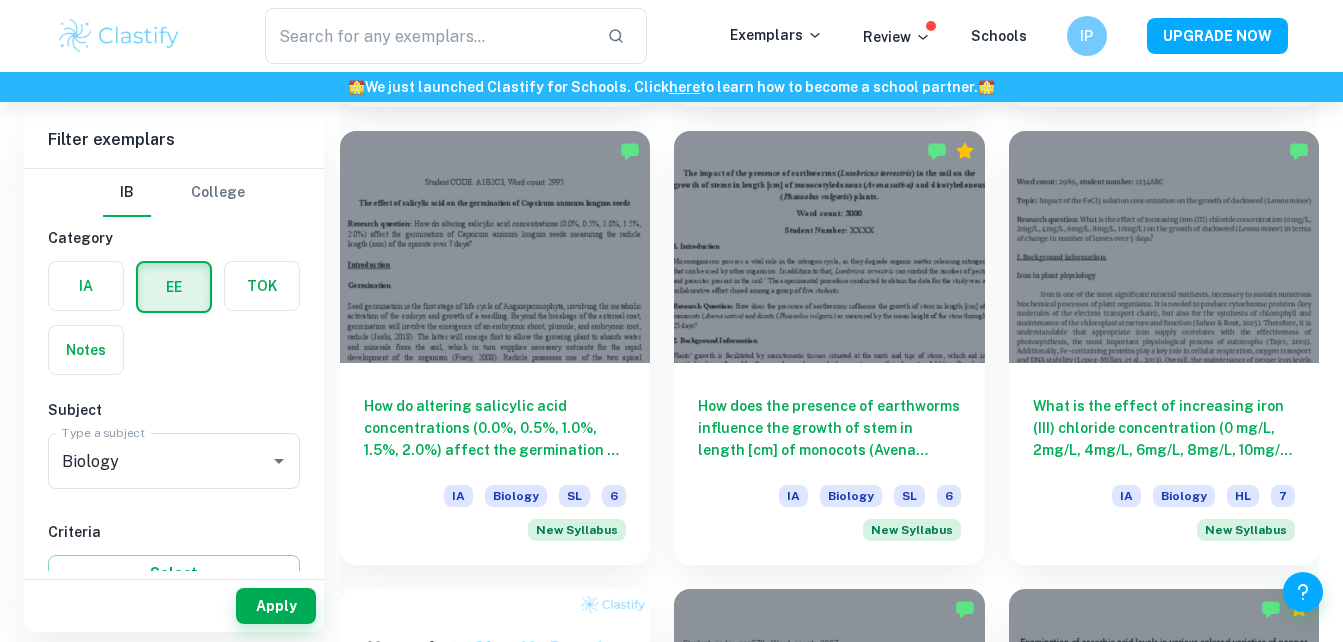 click at bounding box center [174, 287] 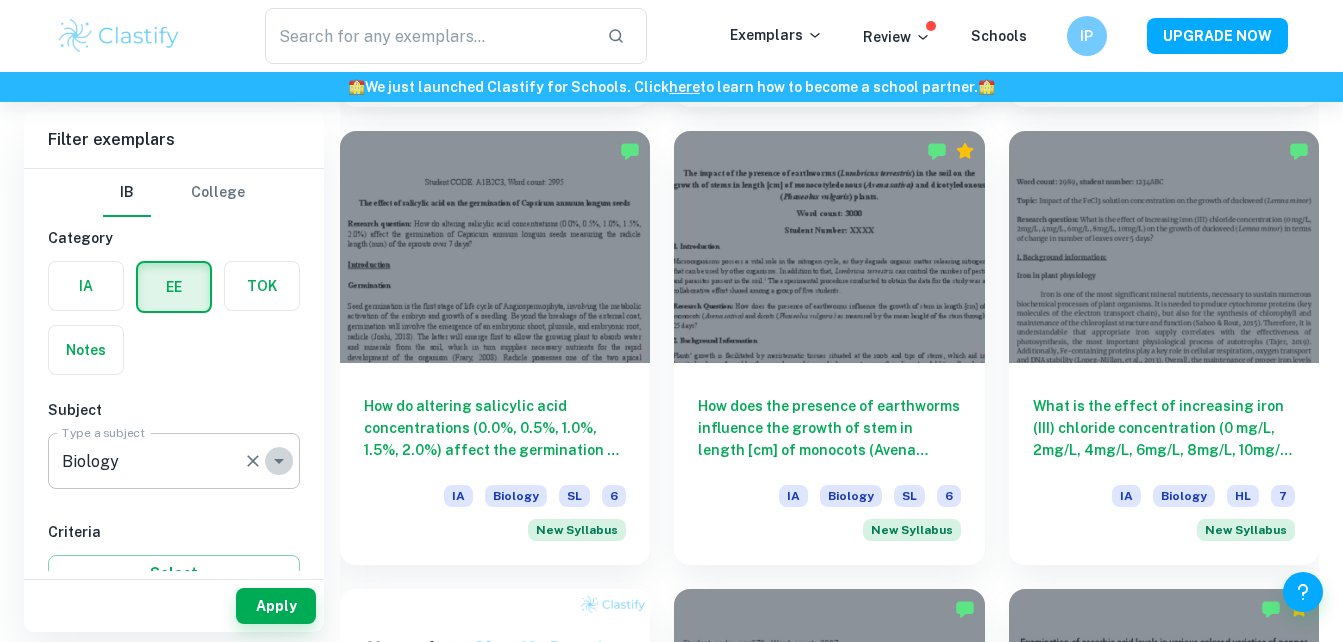 click 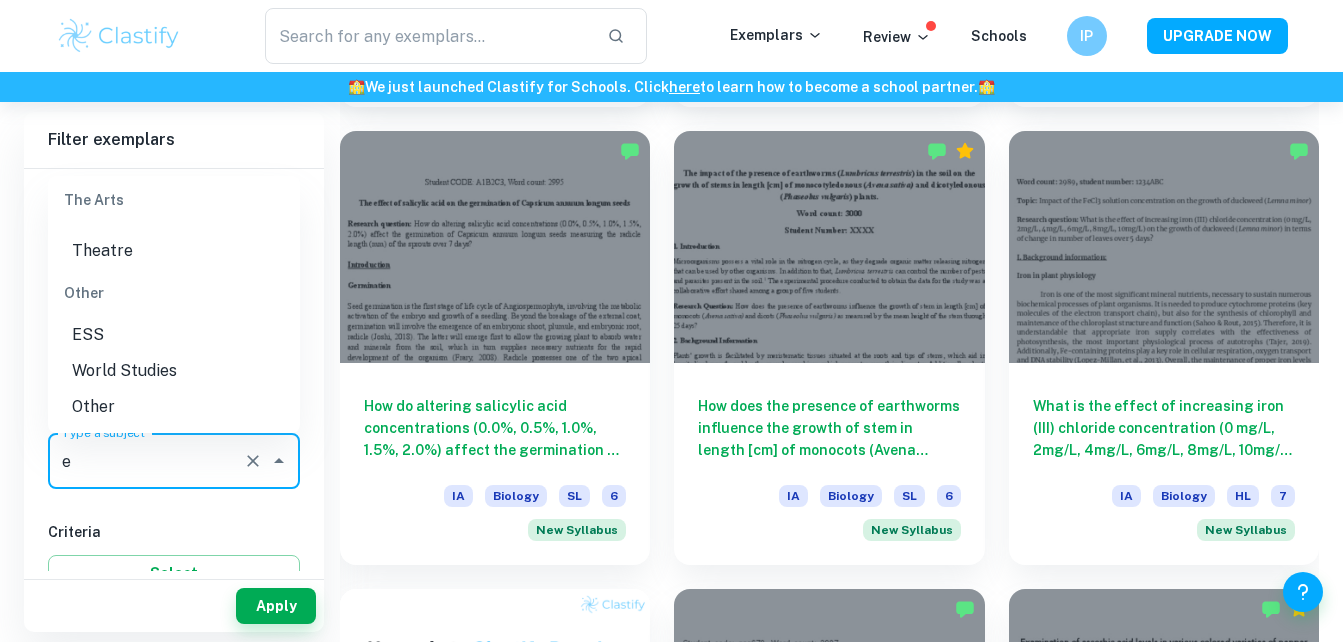 scroll, scrollTop: 0, scrollLeft: 0, axis: both 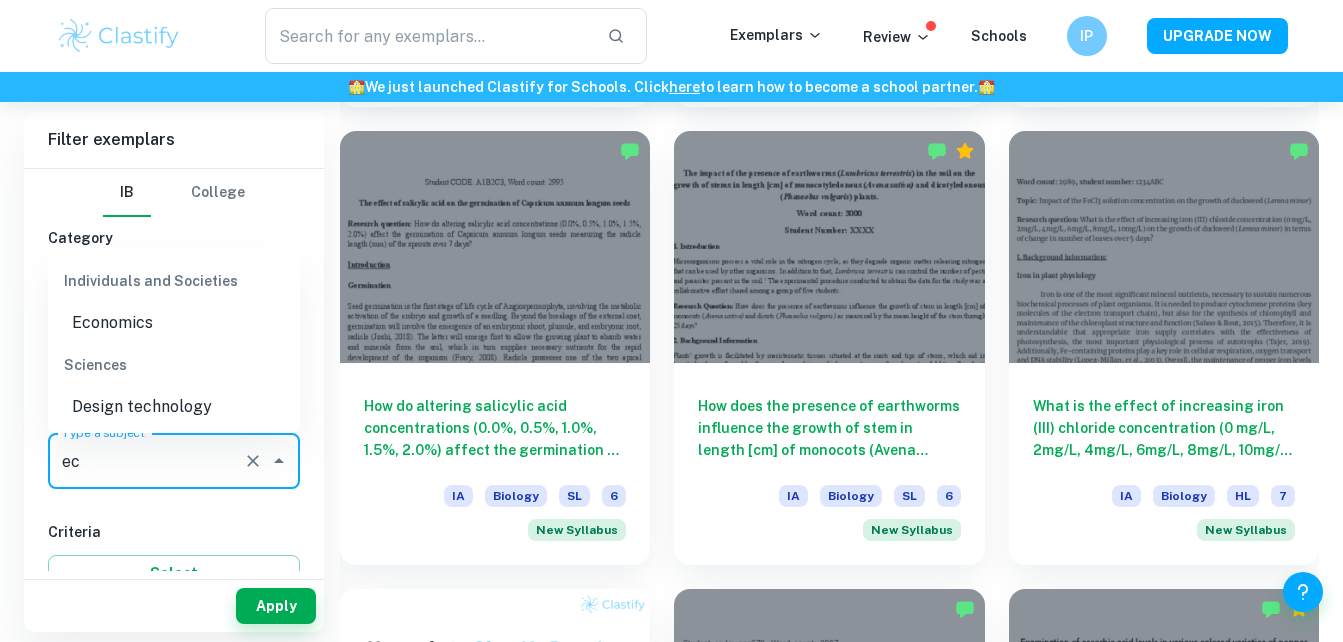 click on "Economics" at bounding box center [174, 323] 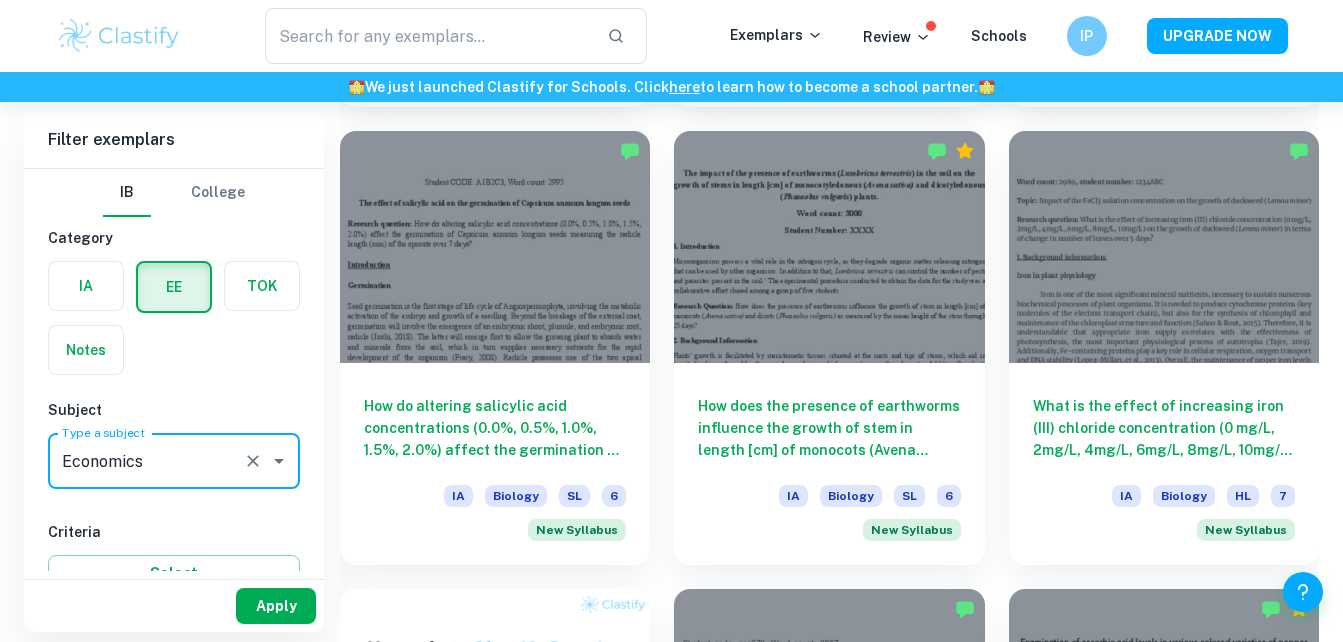 type on "Economics" 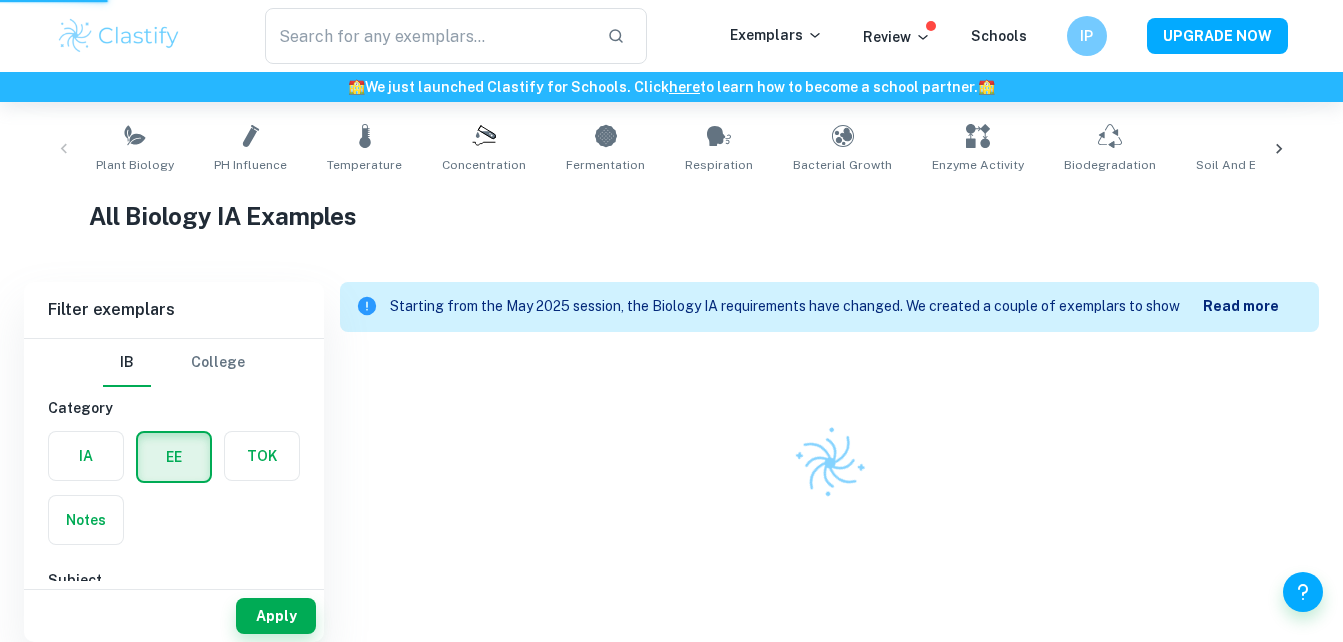 scroll, scrollTop: 362, scrollLeft: 0, axis: vertical 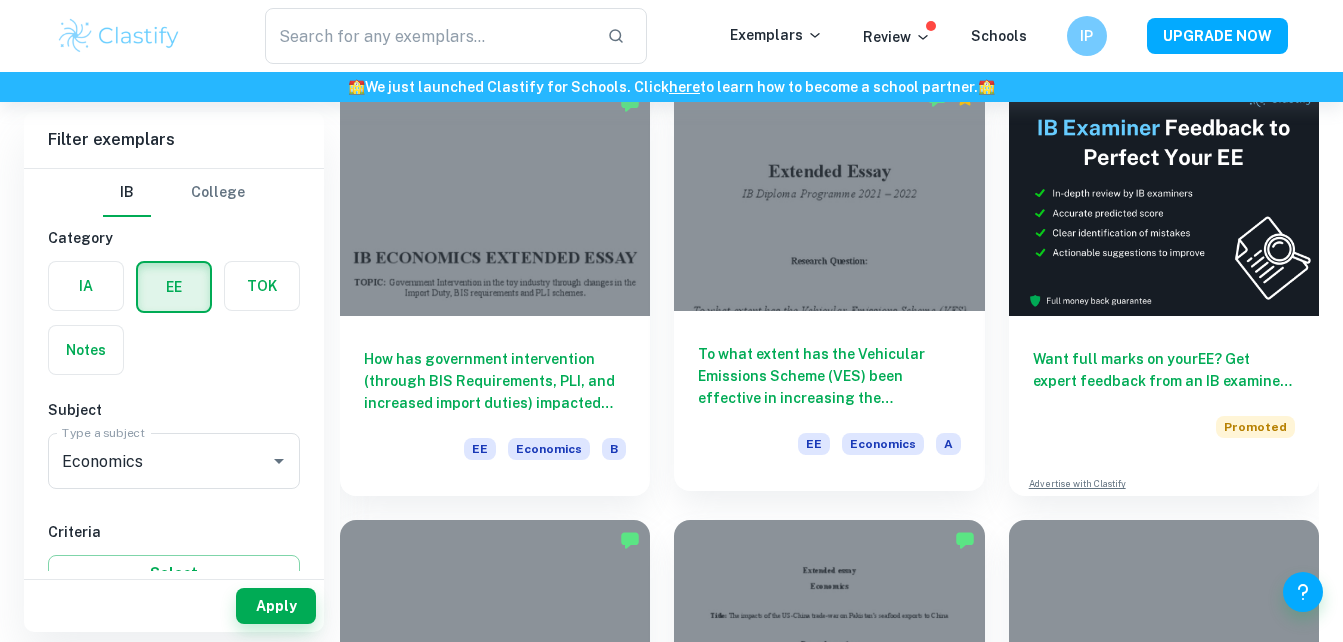 click on "To what extent has the Vehicular Emissions Scheme (VES) been effective in increasing the consumption of light electric vehicles between 2018 and 2020 in Singapore?" at bounding box center (829, 376) 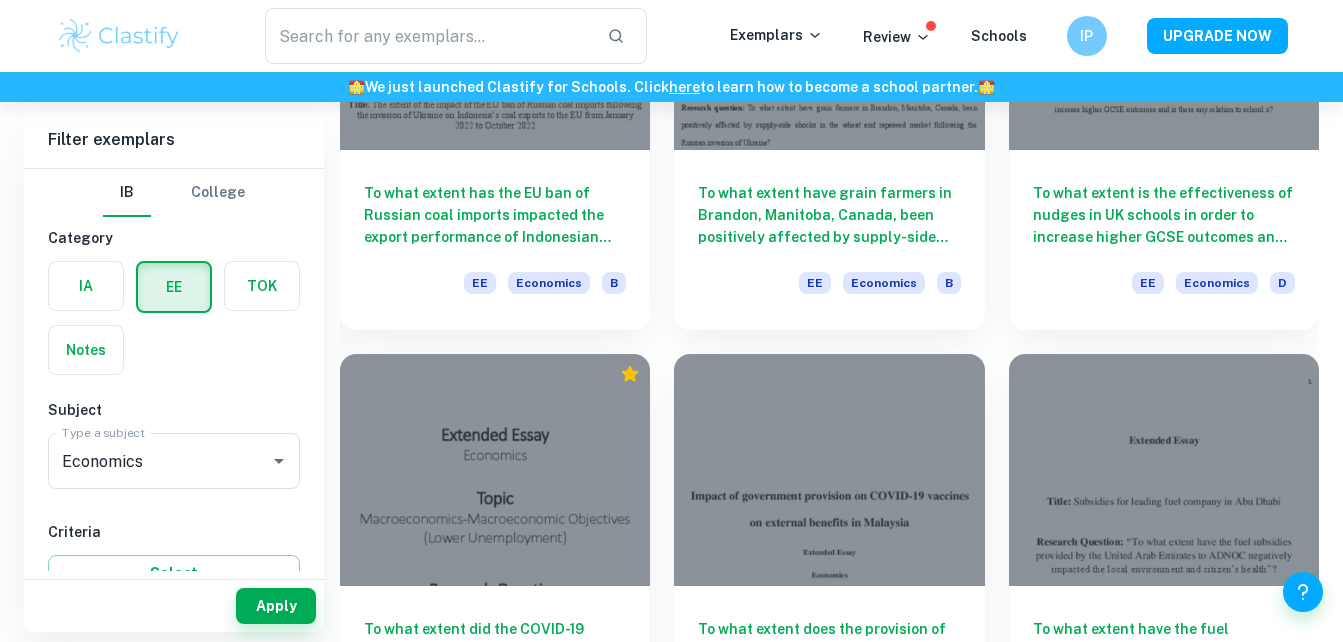 scroll, scrollTop: 3855, scrollLeft: 0, axis: vertical 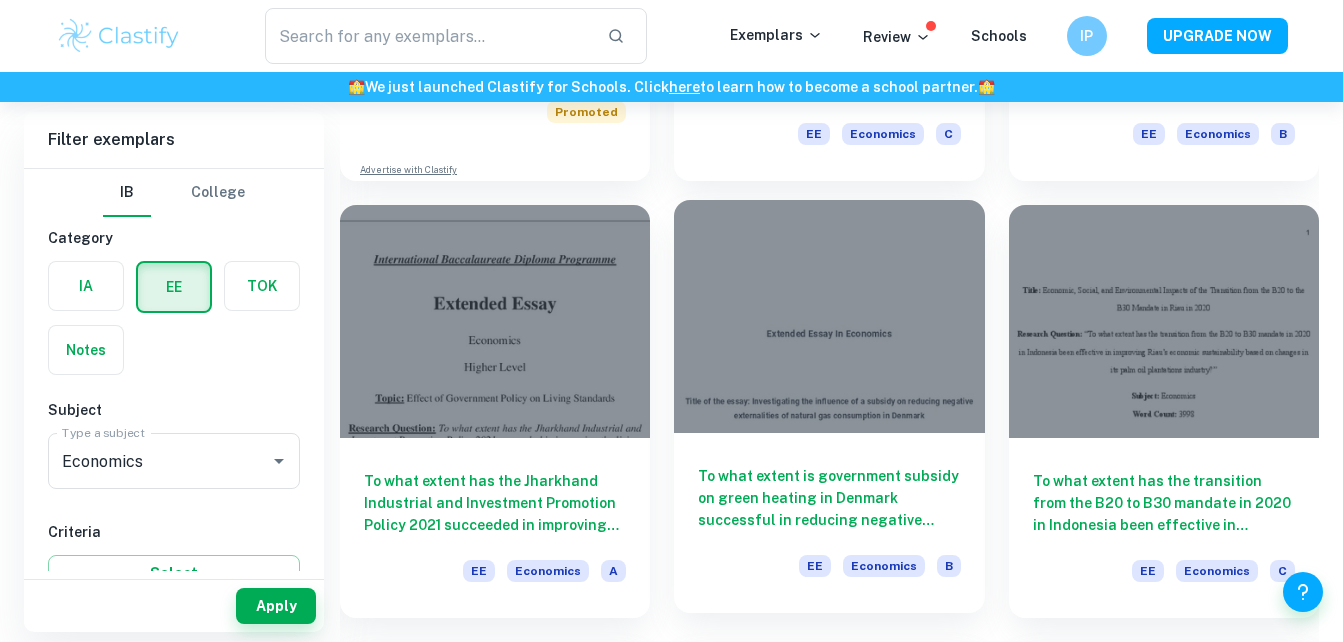 click on "To what extent is government subsidy on green heating in Denmark successful in reducing negative externalities associated with natural gas consumption?" at bounding box center [829, 498] 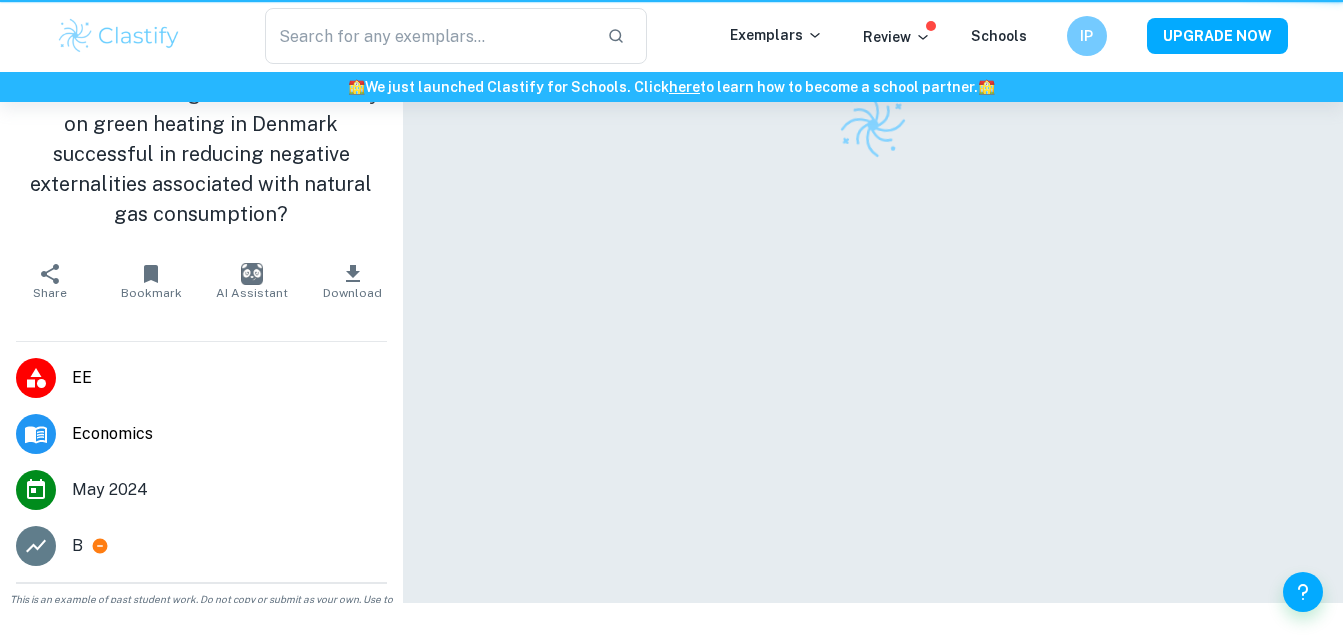 scroll, scrollTop: 0, scrollLeft: 0, axis: both 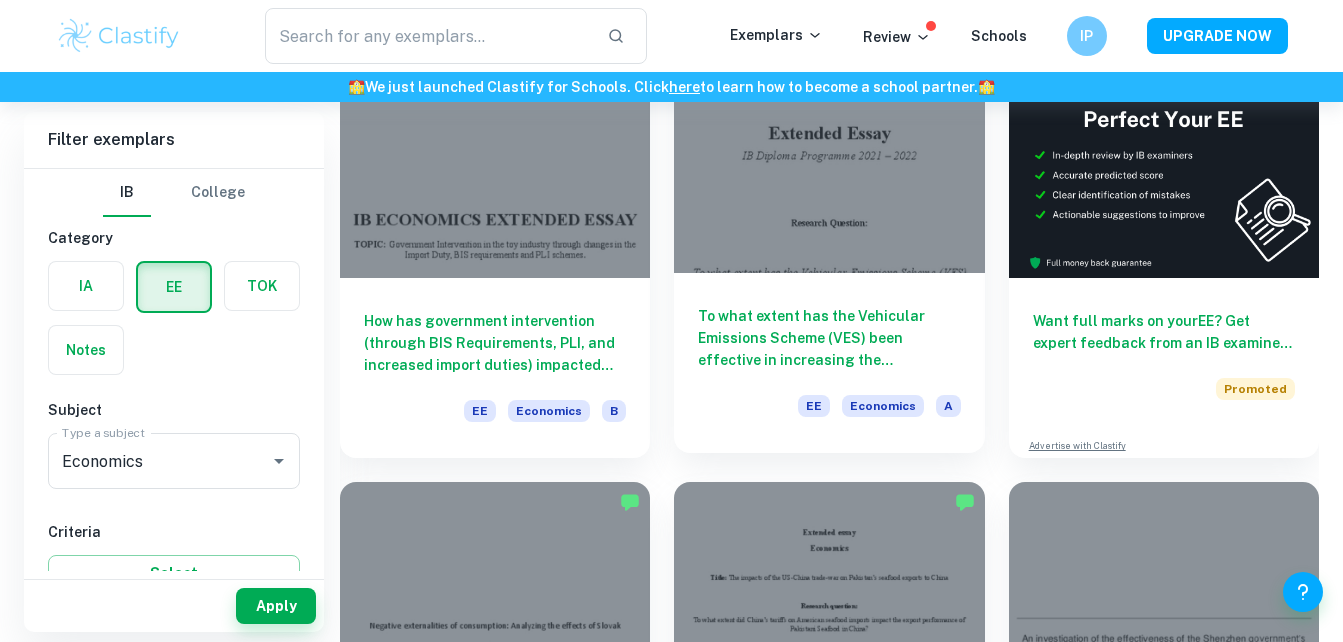 click on "To what extent has the Vehicular Emissions Scheme (VES) been effective in increasing the consumption of light electric vehicles between 2018 and 2020 in Singapore?" at bounding box center [829, 338] 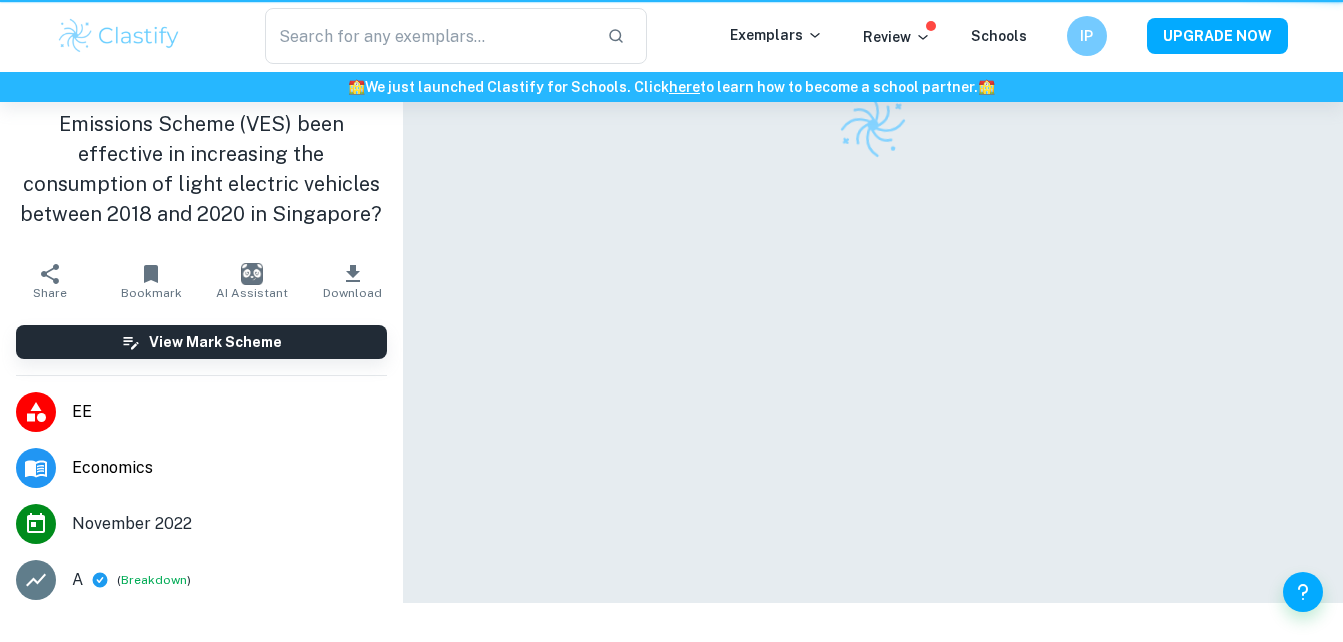 scroll, scrollTop: 0, scrollLeft: 0, axis: both 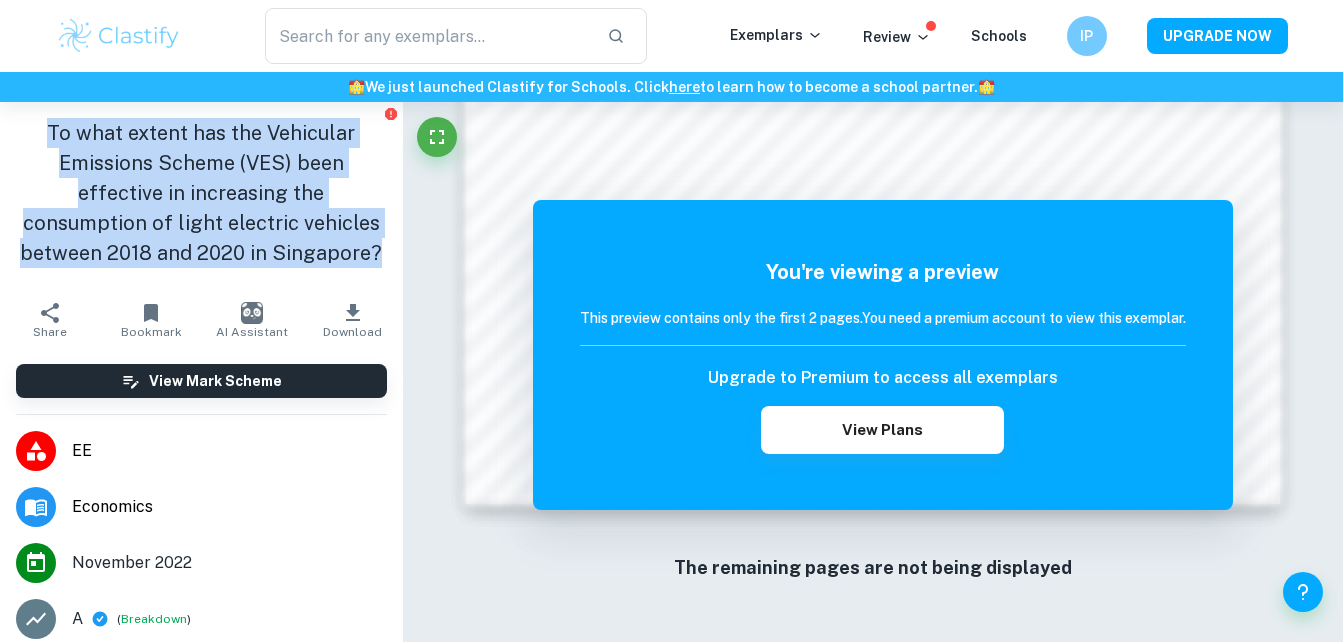 drag, startPoint x: 46, startPoint y: 132, endPoint x: 380, endPoint y: 249, distance: 353.8997 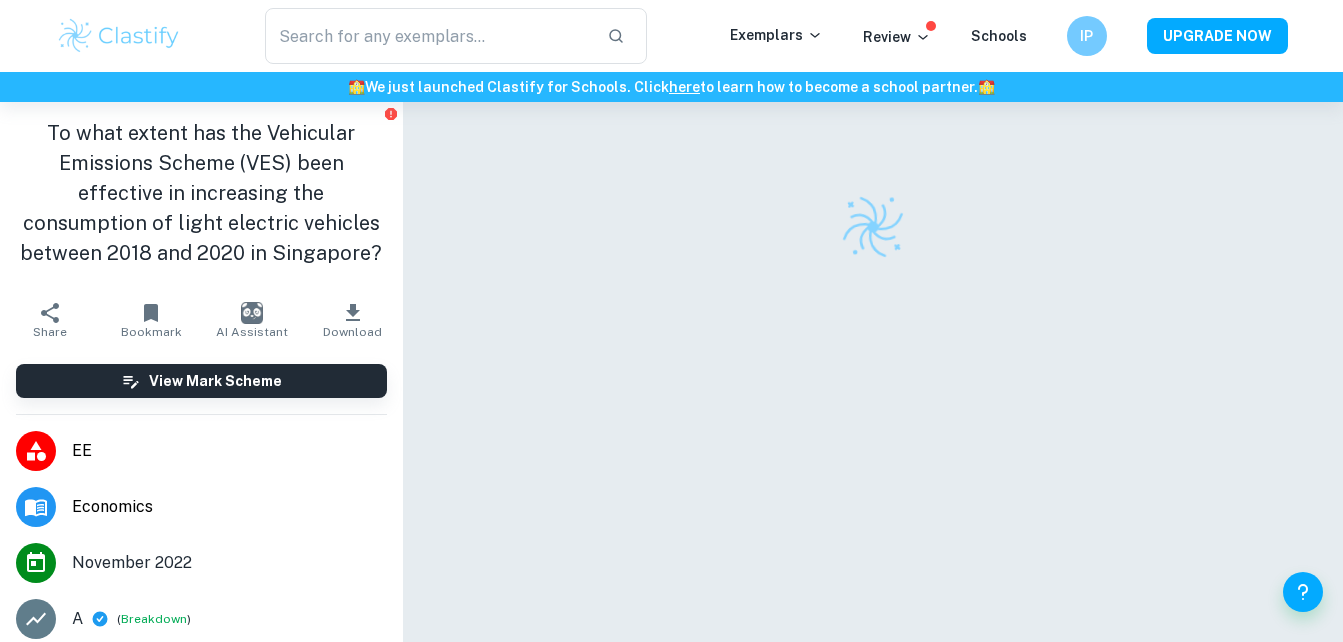 scroll, scrollTop: 0, scrollLeft: 0, axis: both 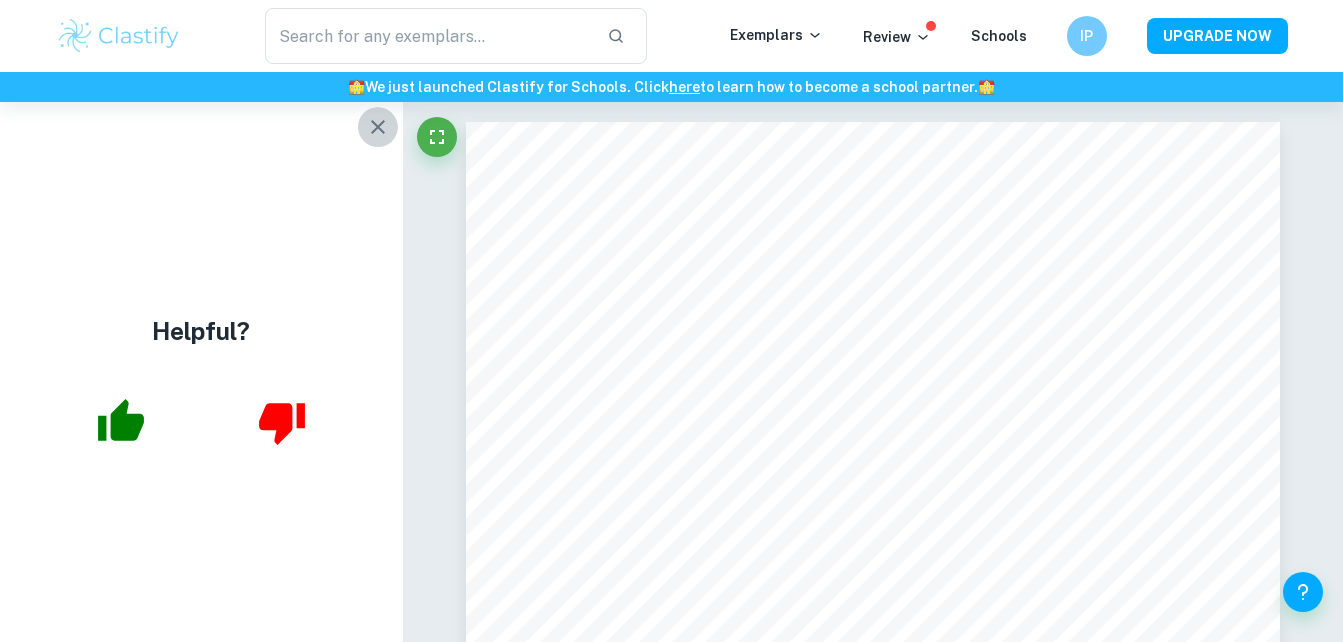 click 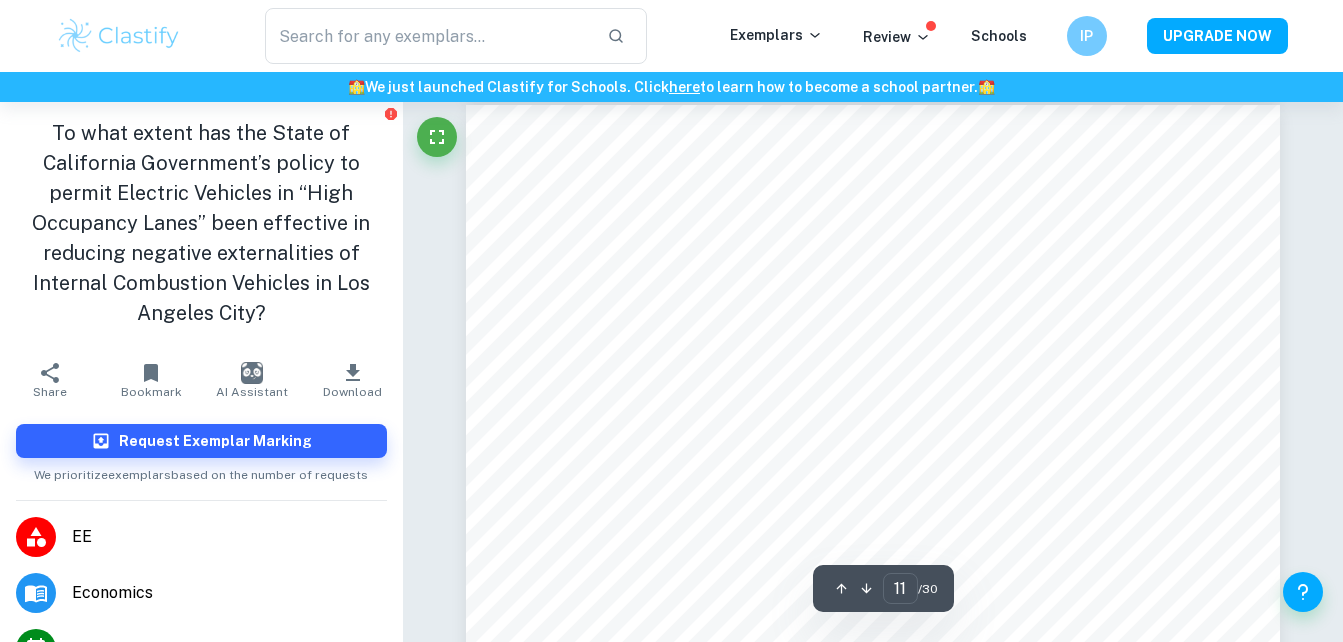 scroll, scrollTop: 11164, scrollLeft: 0, axis: vertical 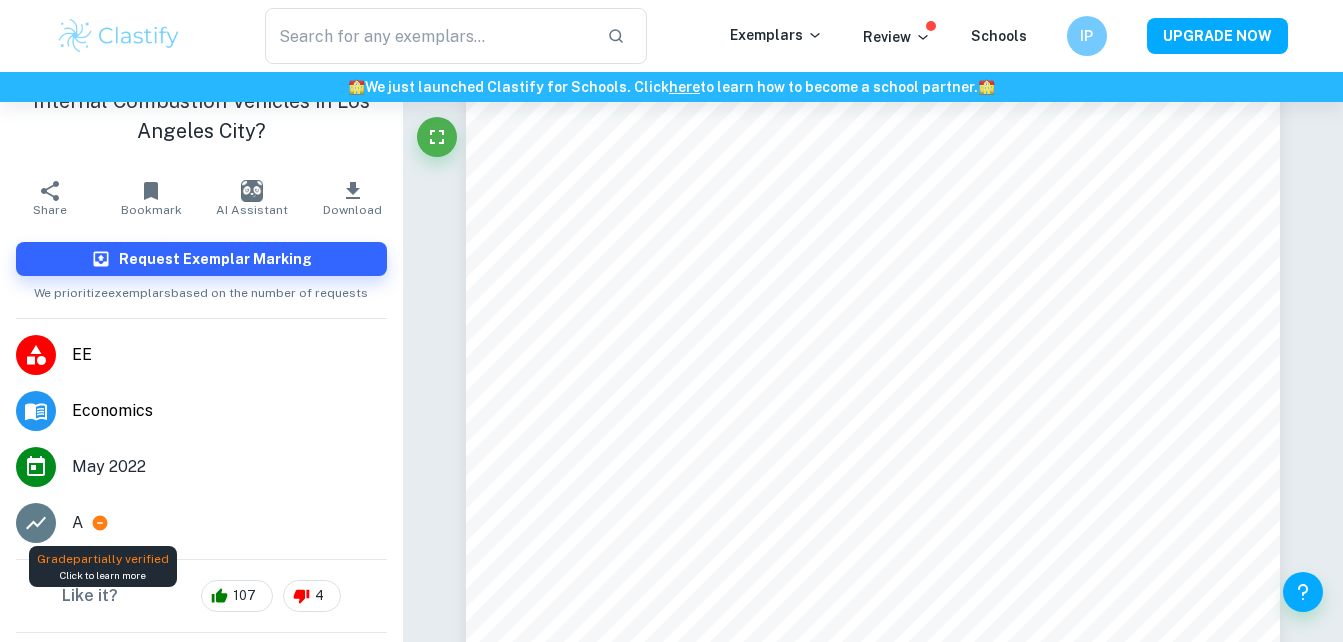 click 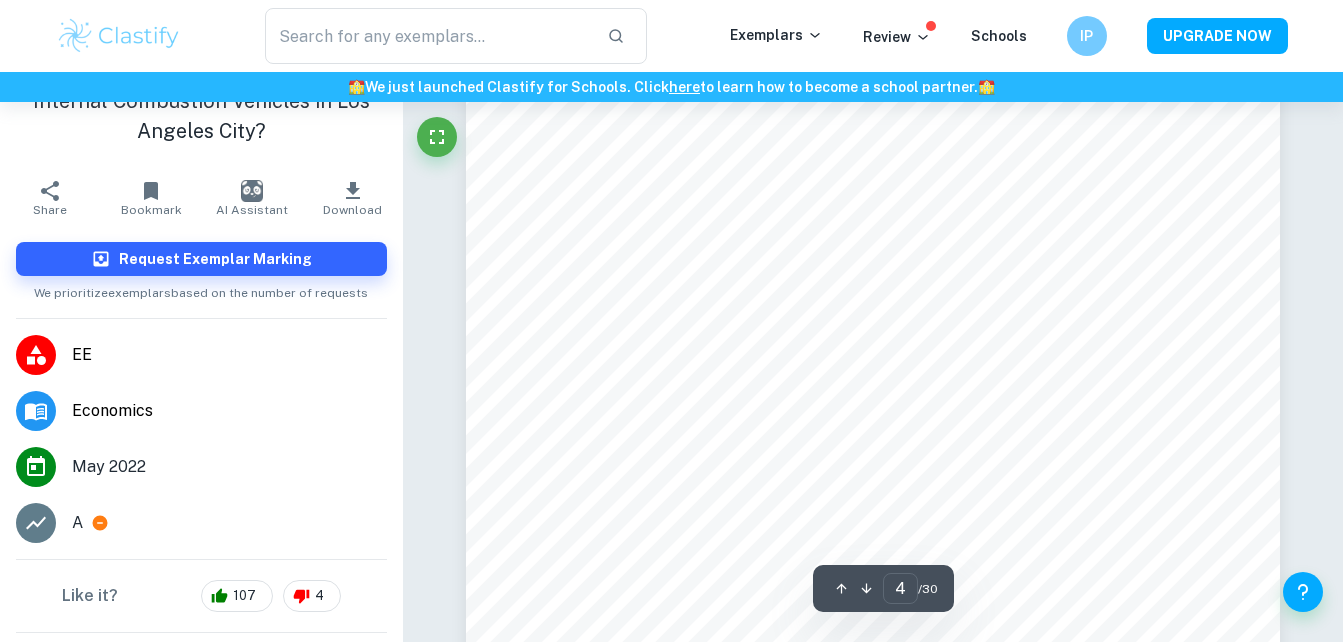 scroll, scrollTop: 3748, scrollLeft: 0, axis: vertical 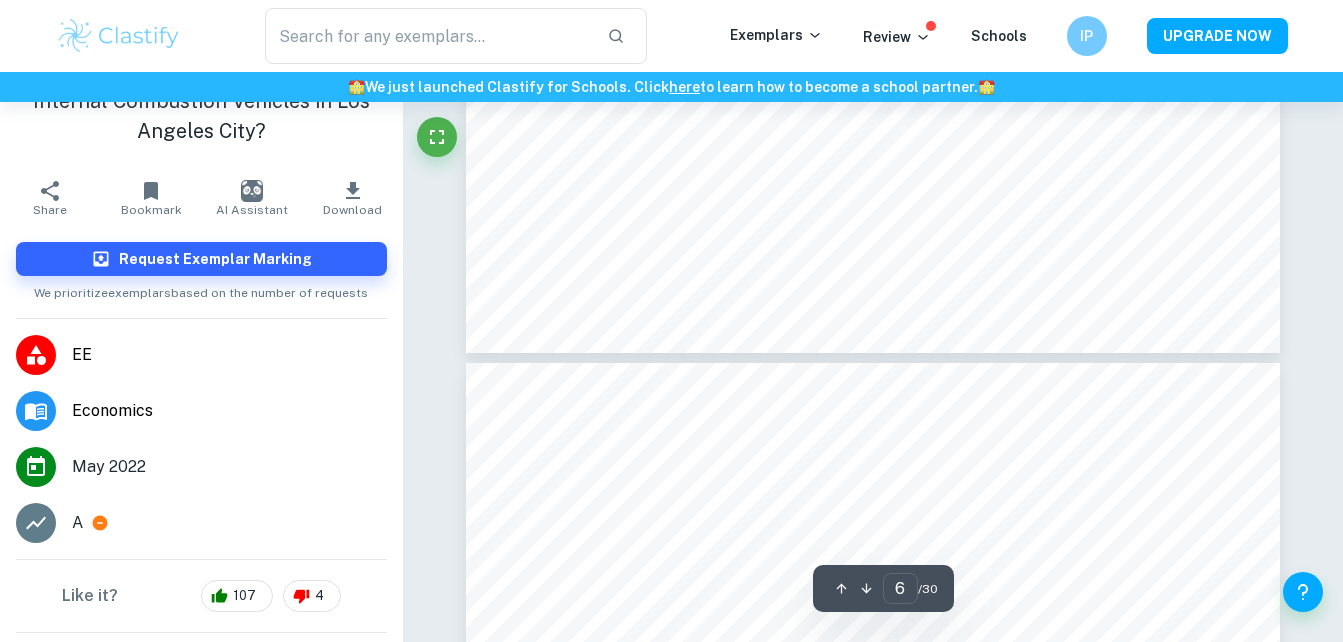 type on "7" 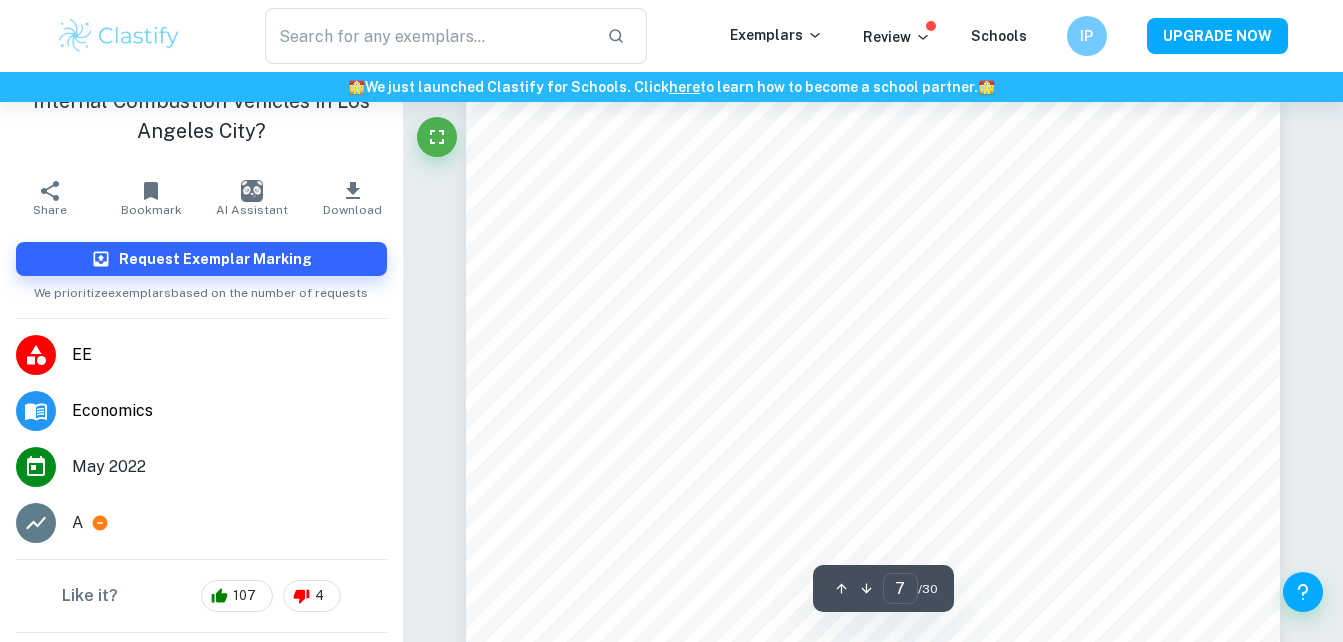 scroll, scrollTop: 6951, scrollLeft: 0, axis: vertical 